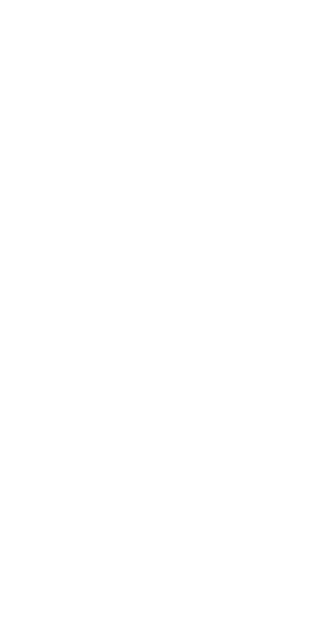 scroll, scrollTop: 0, scrollLeft: 0, axis: both 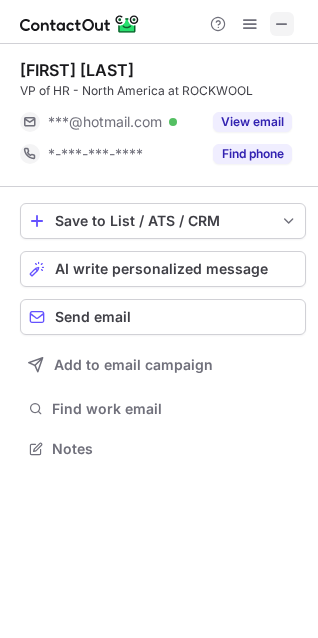 click at bounding box center (282, 24) 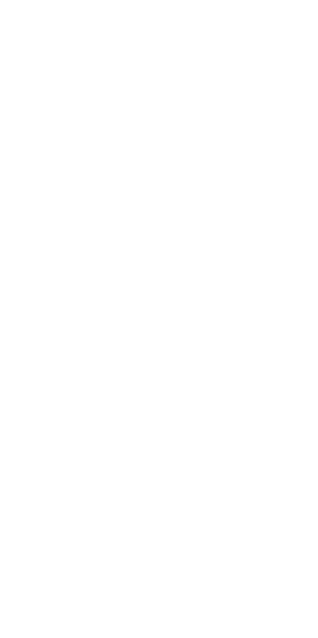 scroll, scrollTop: 0, scrollLeft: 0, axis: both 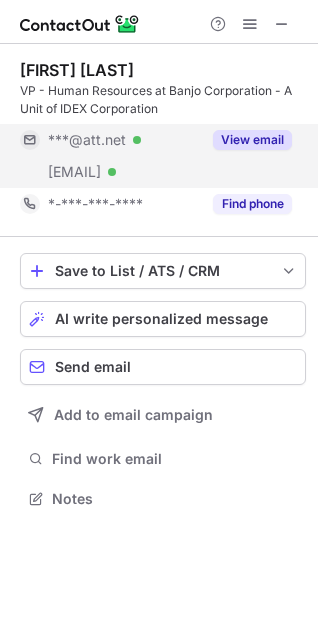 click on "View email" at bounding box center [252, 140] 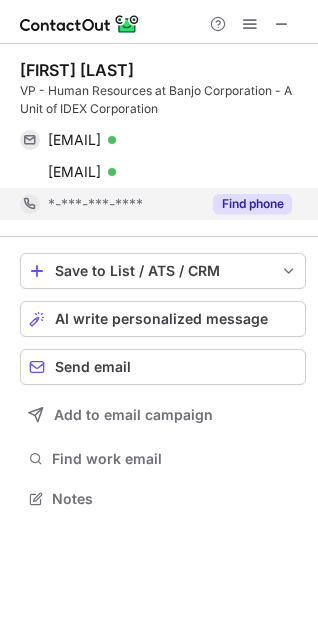 click on "Find phone" at bounding box center (252, 204) 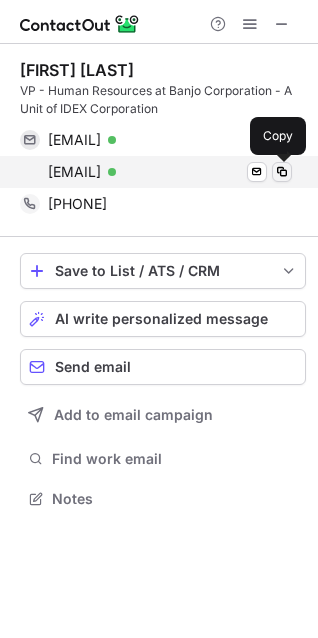 click at bounding box center [282, 172] 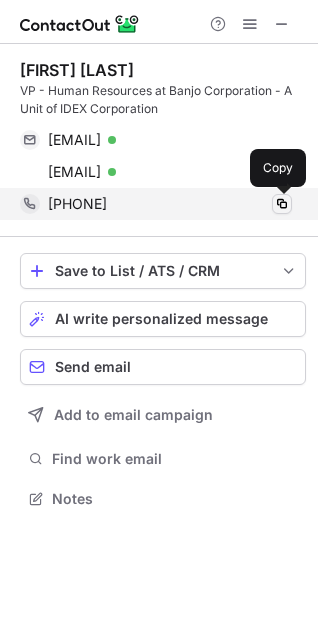 click at bounding box center [282, 204] 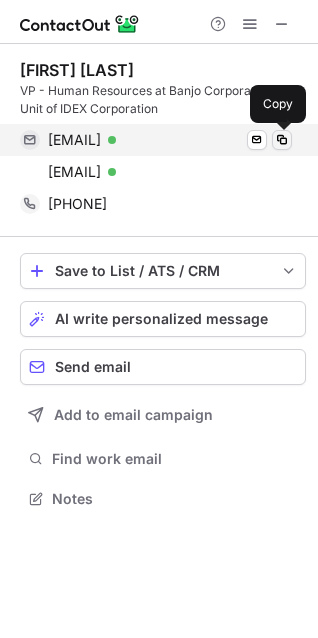 click at bounding box center [282, 140] 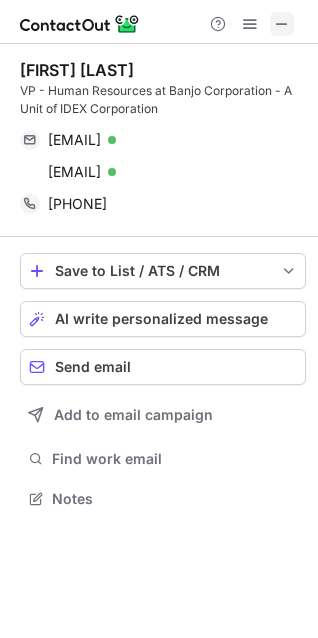 click at bounding box center [282, 24] 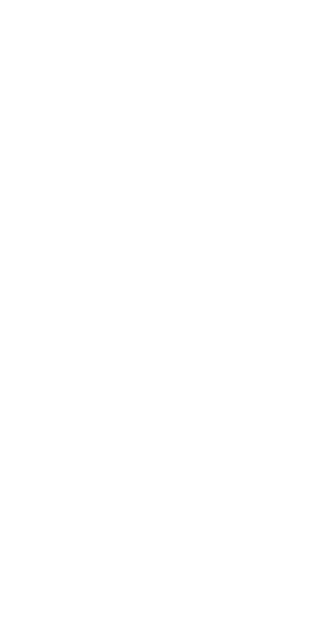 scroll, scrollTop: 0, scrollLeft: 0, axis: both 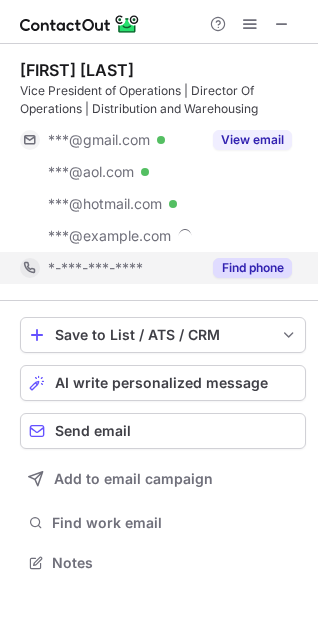 click on "Find phone" at bounding box center [252, 268] 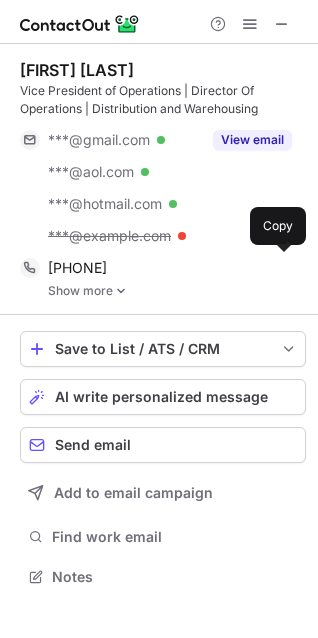 scroll, scrollTop: 10, scrollLeft: 10, axis: both 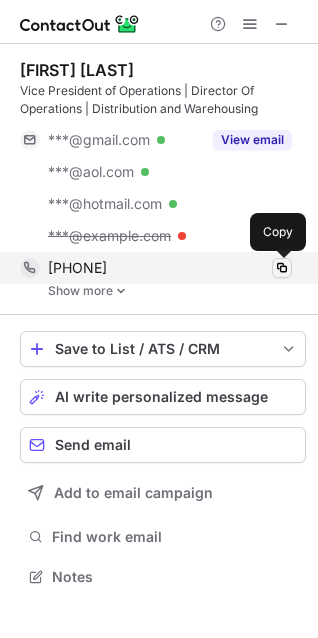 click at bounding box center (282, 268) 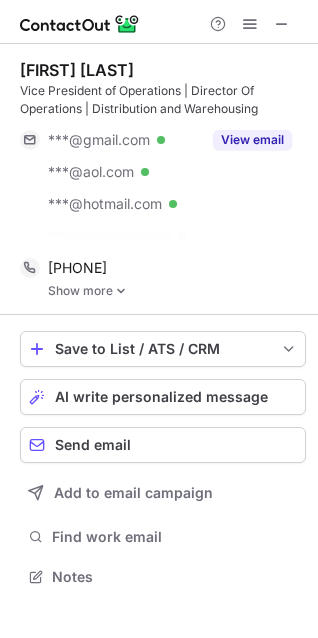 scroll, scrollTop: 531, scrollLeft: 318, axis: both 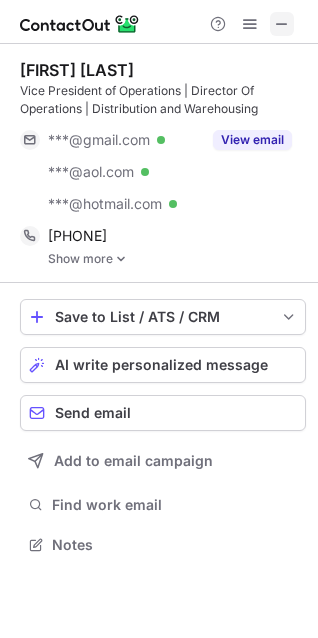click at bounding box center (282, 24) 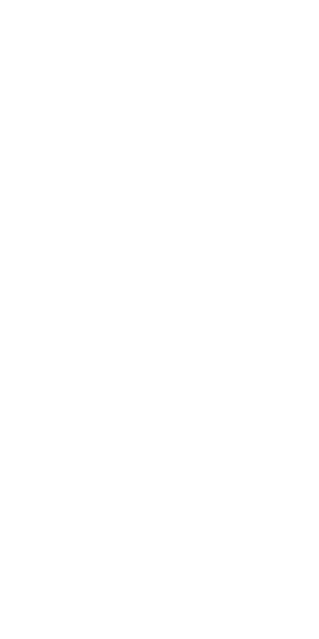scroll, scrollTop: 0, scrollLeft: 0, axis: both 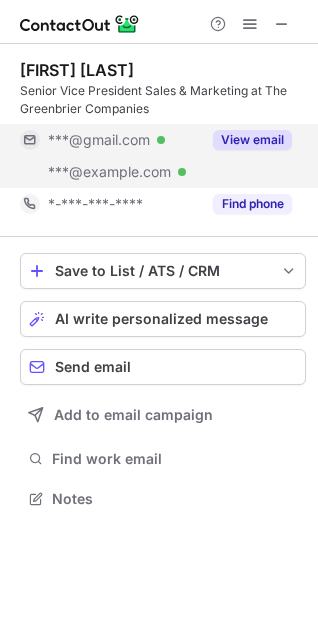click on "View email" at bounding box center (252, 140) 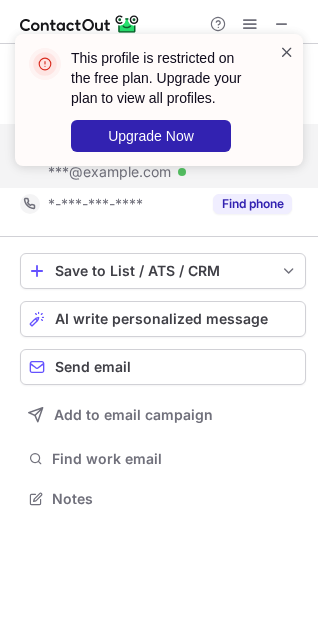click at bounding box center [287, 52] 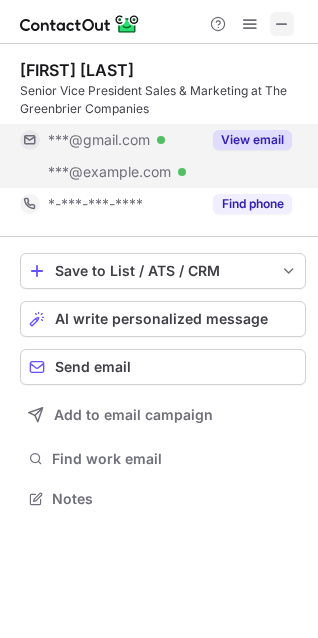 click at bounding box center [282, 24] 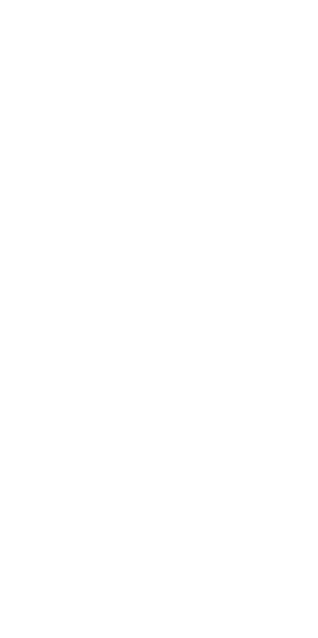 scroll, scrollTop: 0, scrollLeft: 0, axis: both 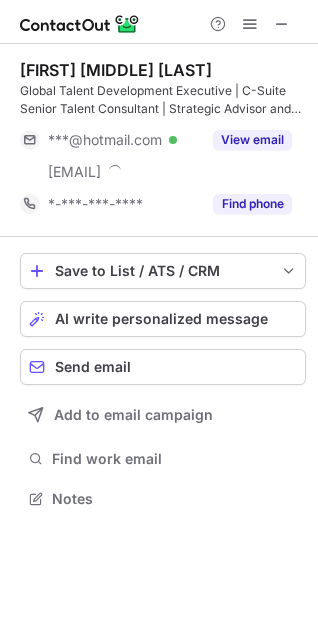 click on "View email" at bounding box center (252, 140) 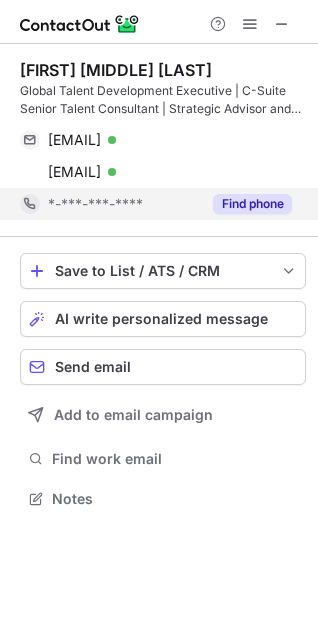 click on "Find phone" at bounding box center (252, 204) 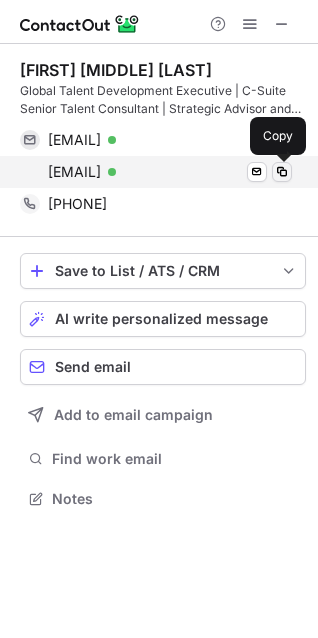 click at bounding box center (282, 172) 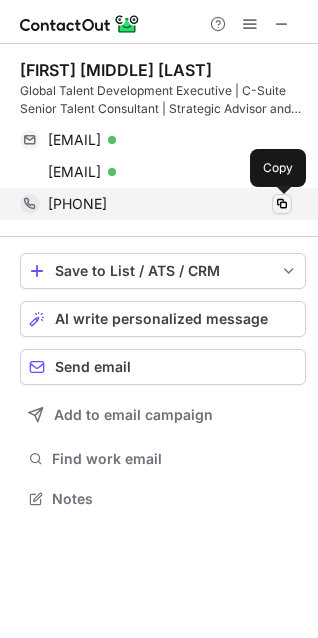 click at bounding box center [282, 204] 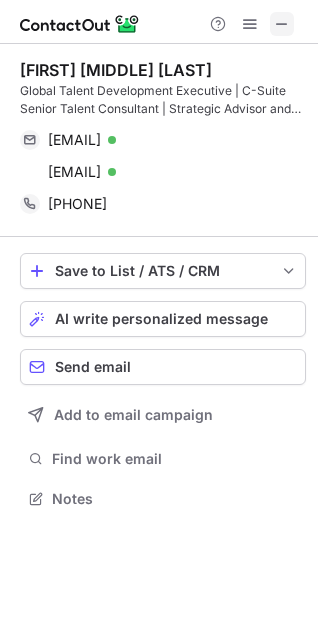 click at bounding box center [282, 24] 